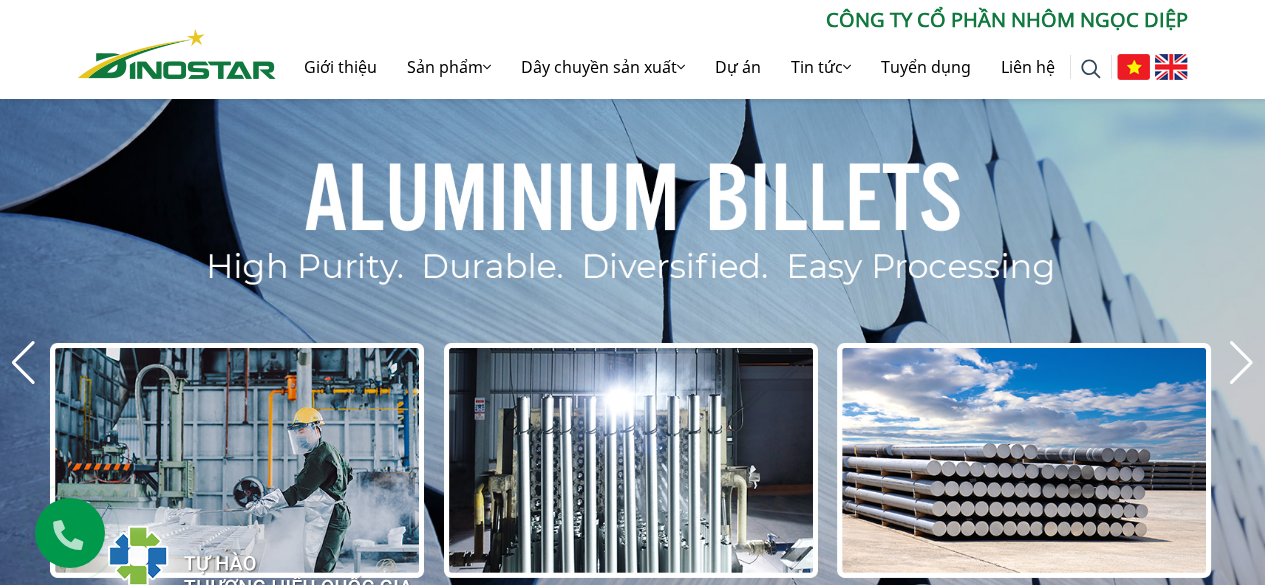 scroll, scrollTop: 1136, scrollLeft: 0, axis: vertical 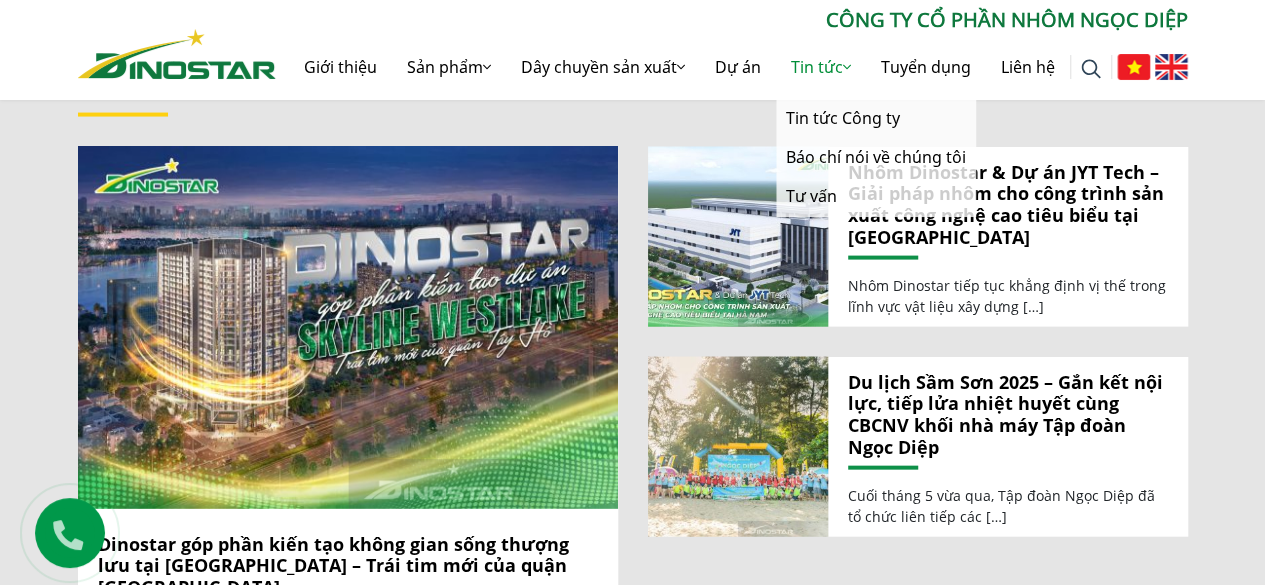 click on "Tin tức" at bounding box center (821, 67) 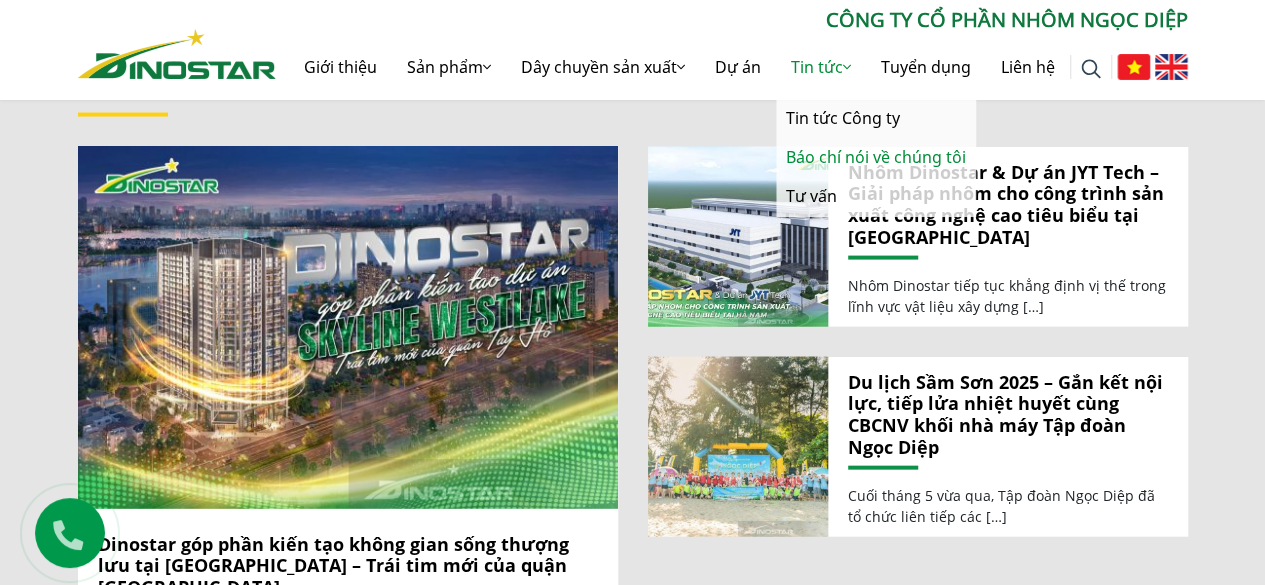 click on "Báo chí nói về chúng tôi" at bounding box center [876, 157] 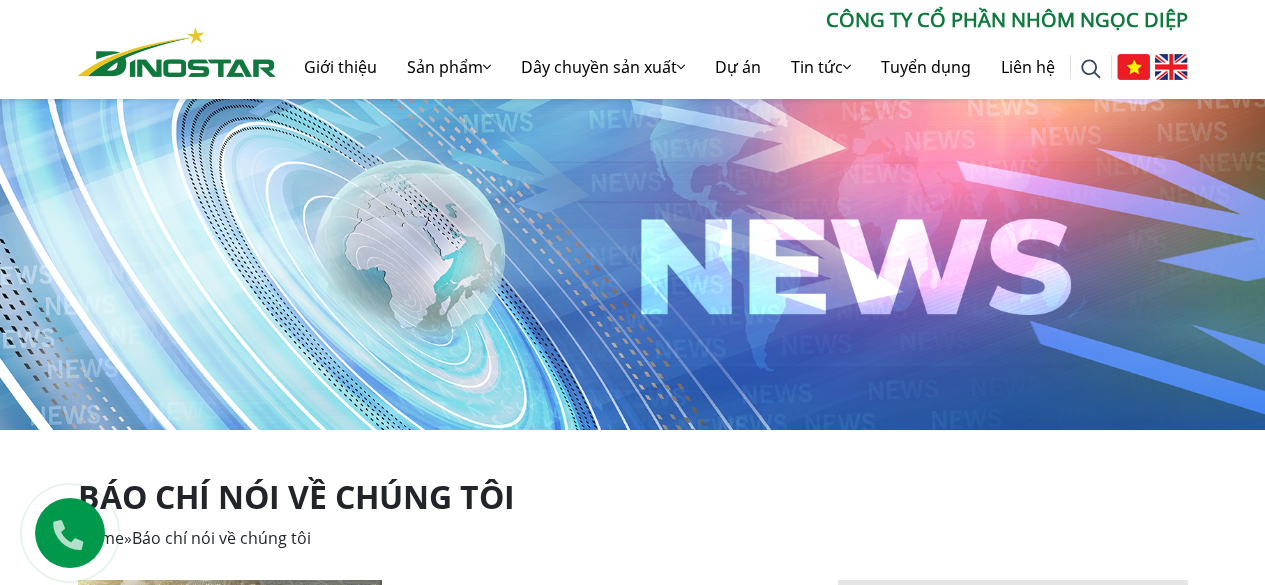 scroll, scrollTop: 600, scrollLeft: 0, axis: vertical 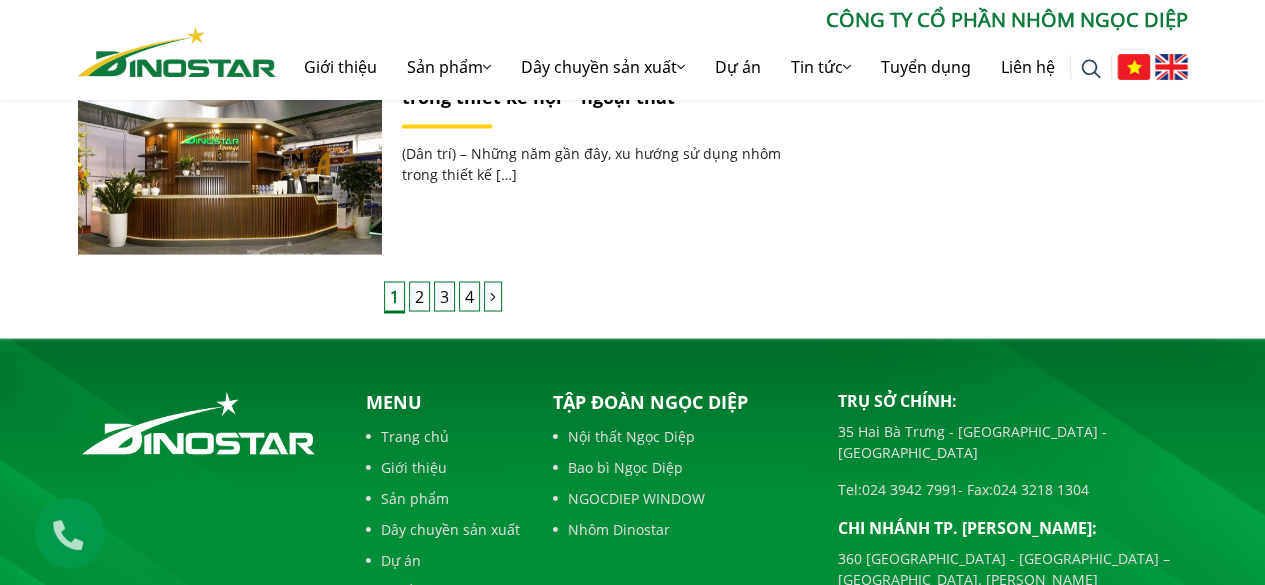 click on "2" at bounding box center (419, 296) 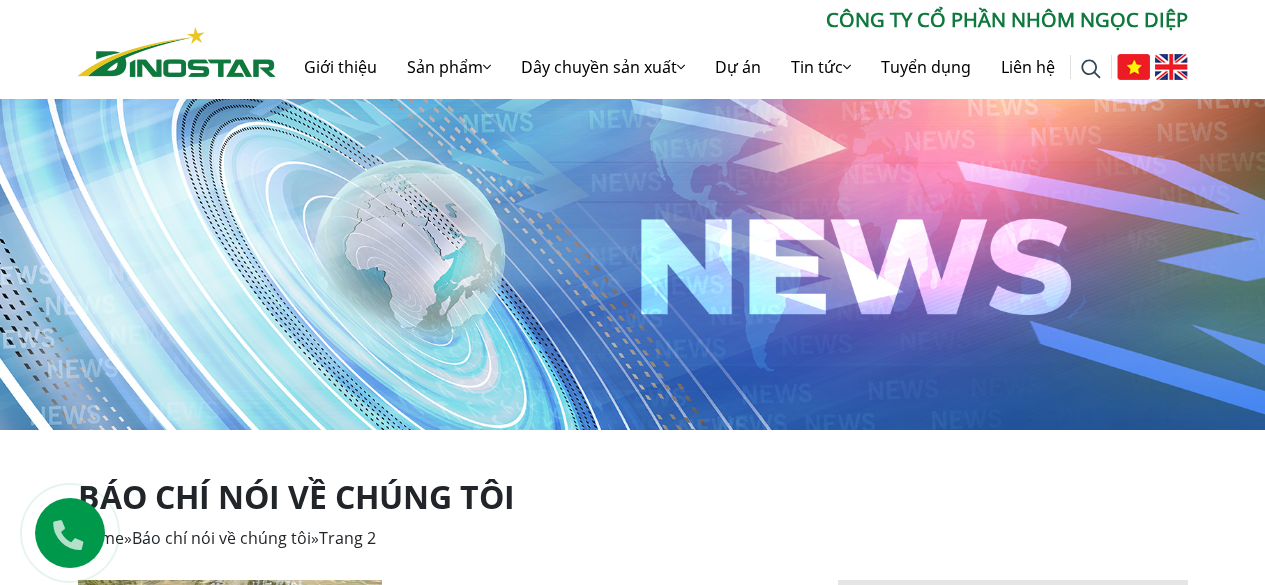 scroll, scrollTop: 0, scrollLeft: 0, axis: both 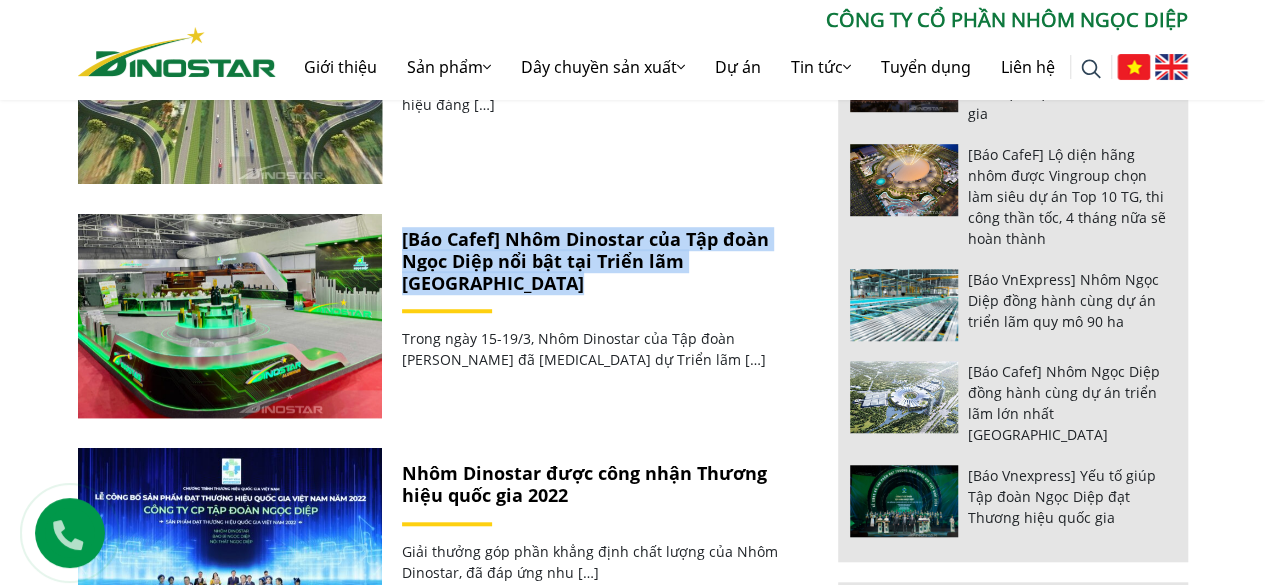 drag, startPoint x: 485, startPoint y: 283, endPoint x: 392, endPoint y: 237, distance: 103.75452 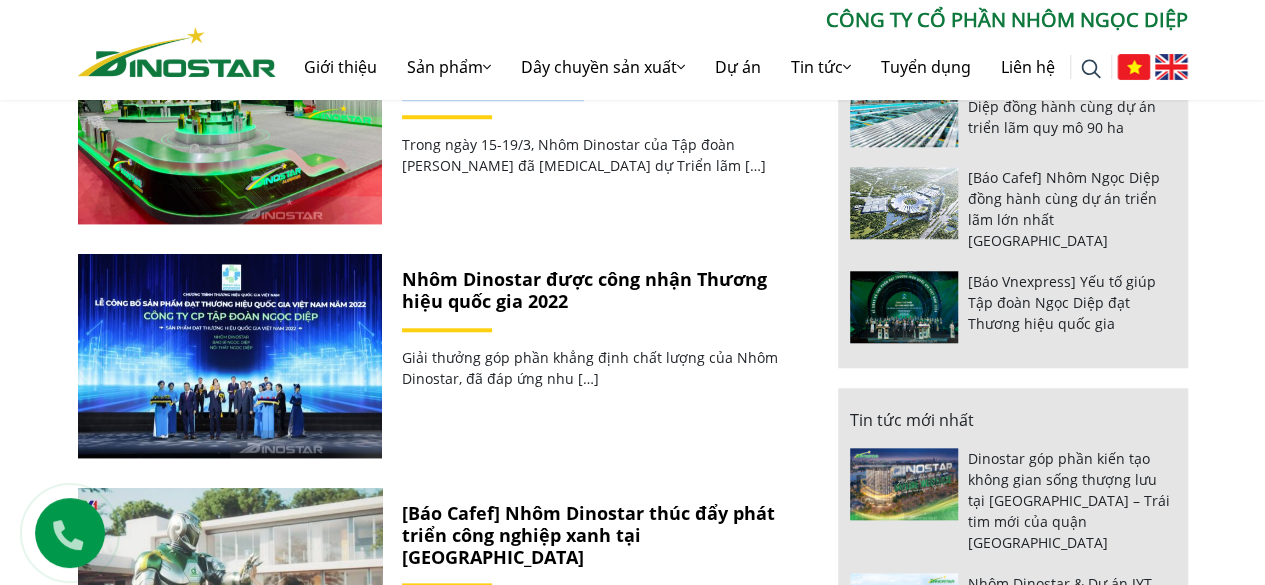 scroll, scrollTop: 800, scrollLeft: 0, axis: vertical 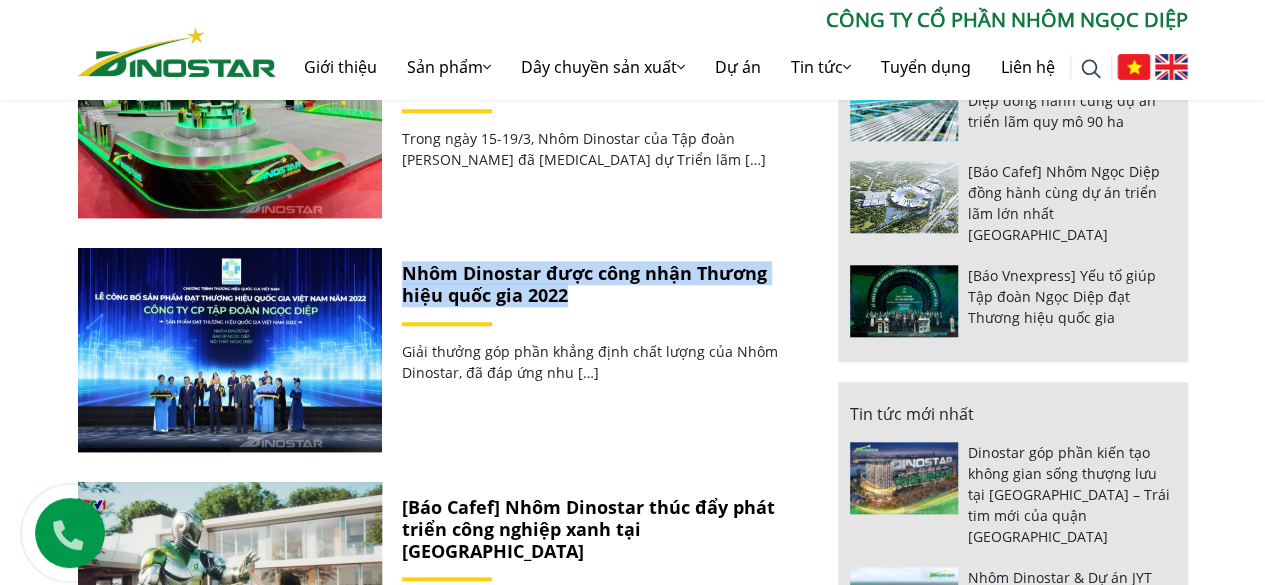 drag, startPoint x: 570, startPoint y: 300, endPoint x: 401, endPoint y: 272, distance: 171.30382 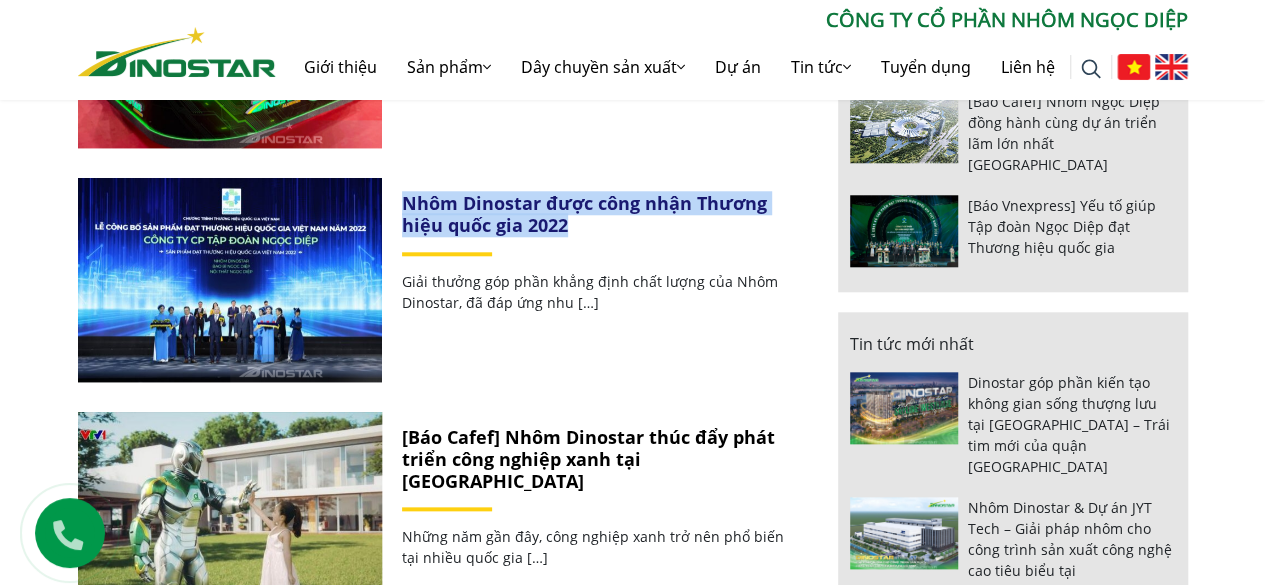 scroll, scrollTop: 1000, scrollLeft: 0, axis: vertical 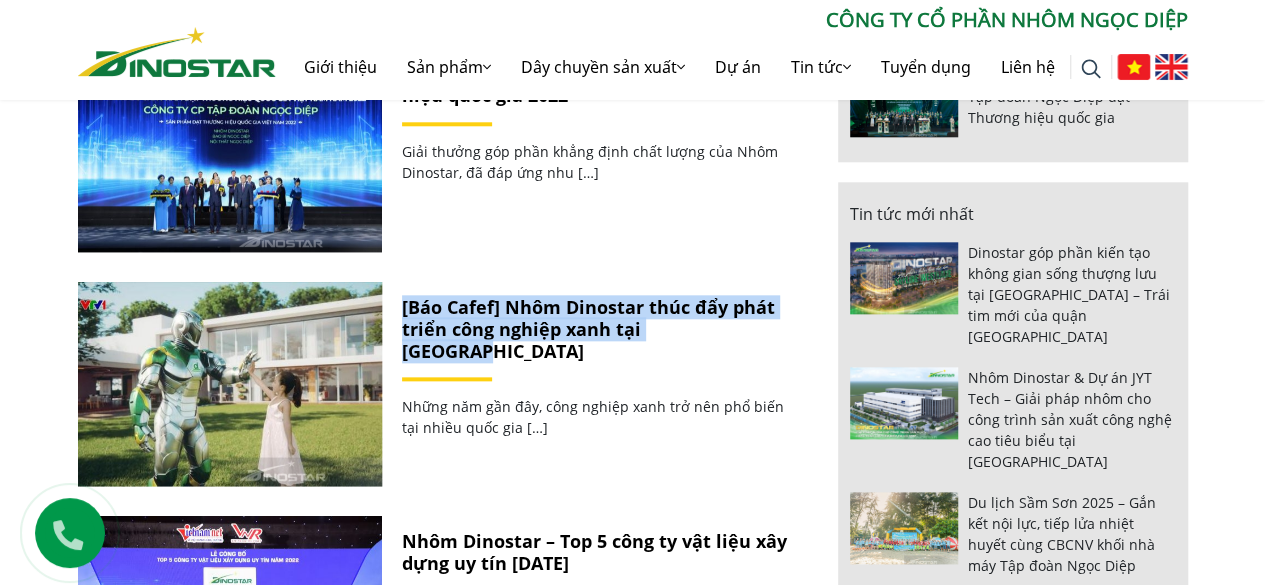 drag, startPoint x: 732, startPoint y: 331, endPoint x: 398, endPoint y: 304, distance: 335.08954 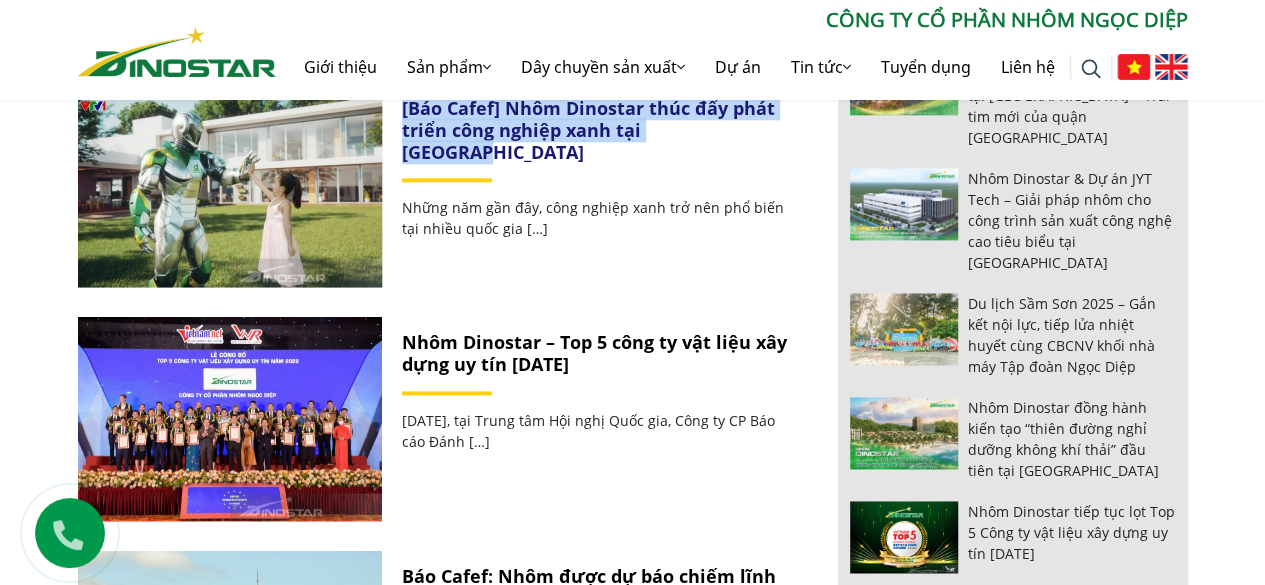 scroll, scrollTop: 1300, scrollLeft: 0, axis: vertical 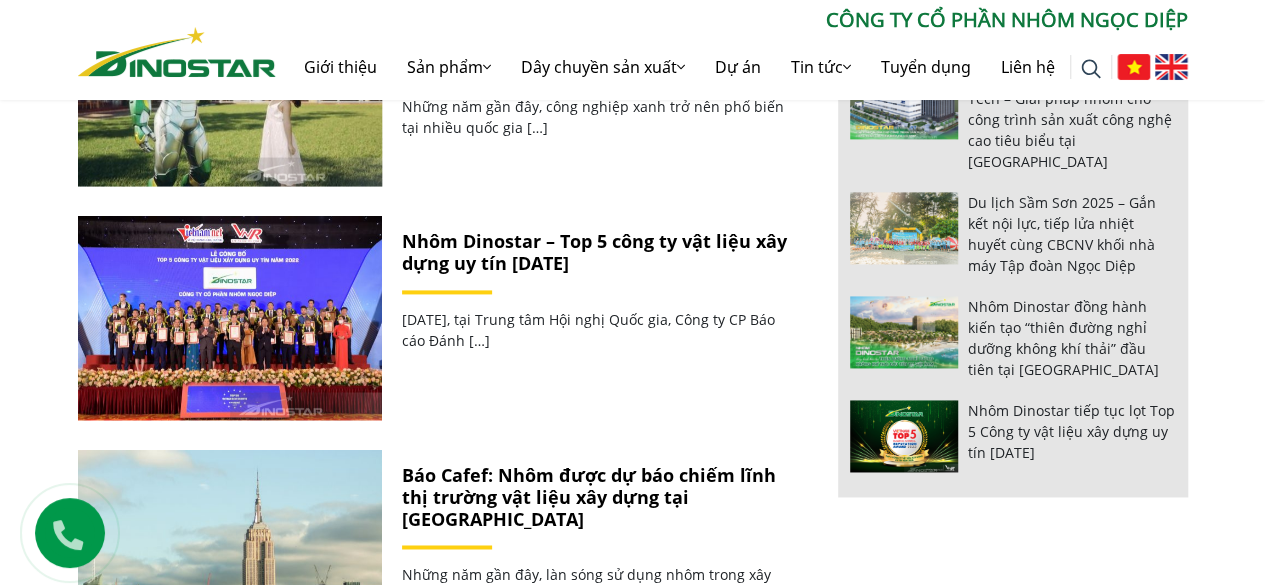 drag, startPoint x: 608, startPoint y: 267, endPoint x: 428, endPoint y: 241, distance: 181.86809 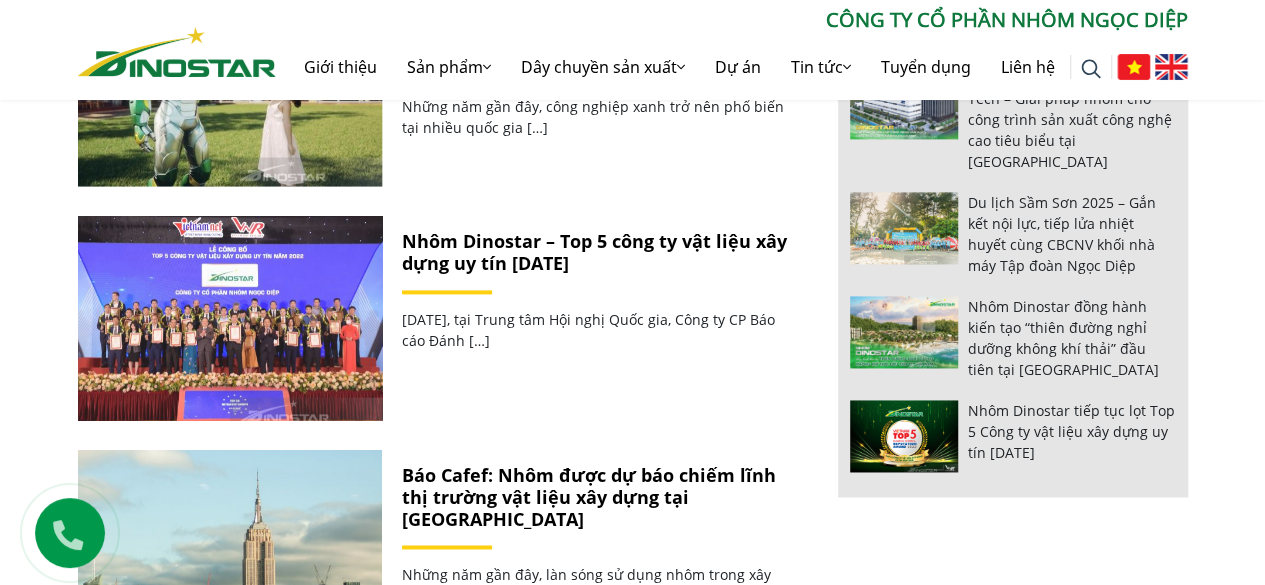click at bounding box center [229, 318] 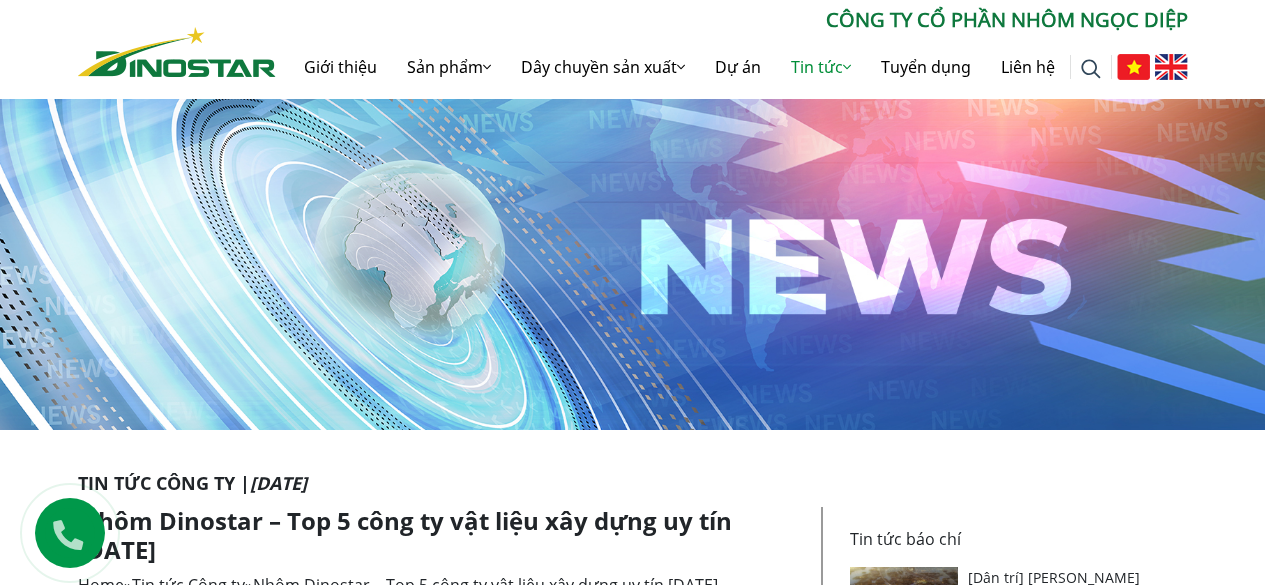 scroll, scrollTop: 0, scrollLeft: 0, axis: both 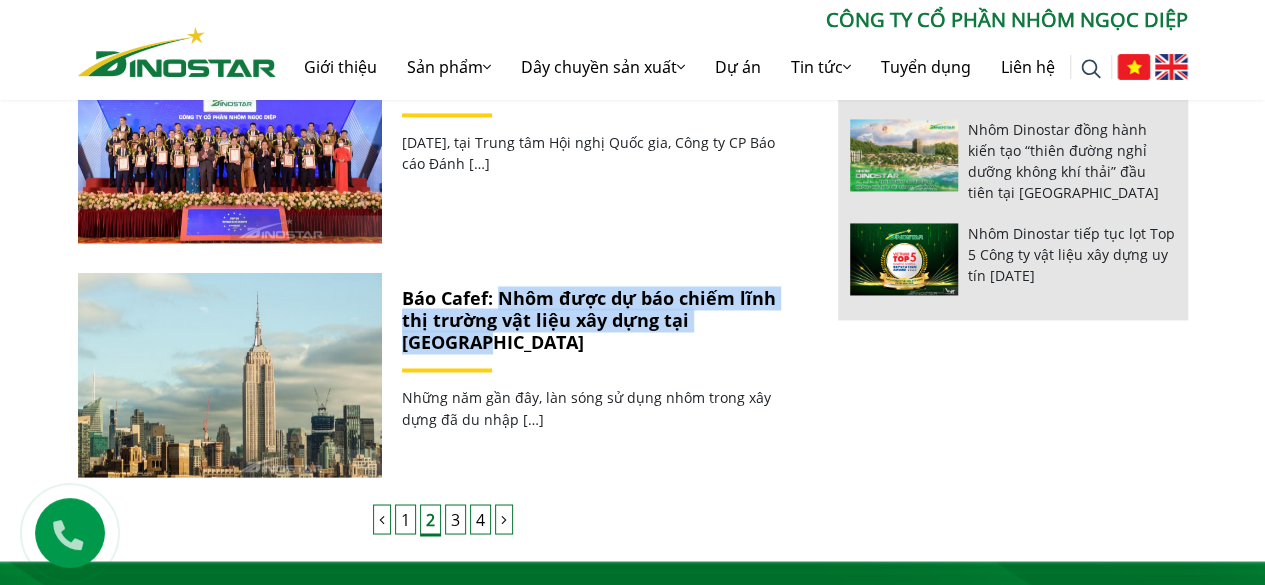 drag, startPoint x: 789, startPoint y: 321, endPoint x: 507, endPoint y: 294, distance: 283.2896 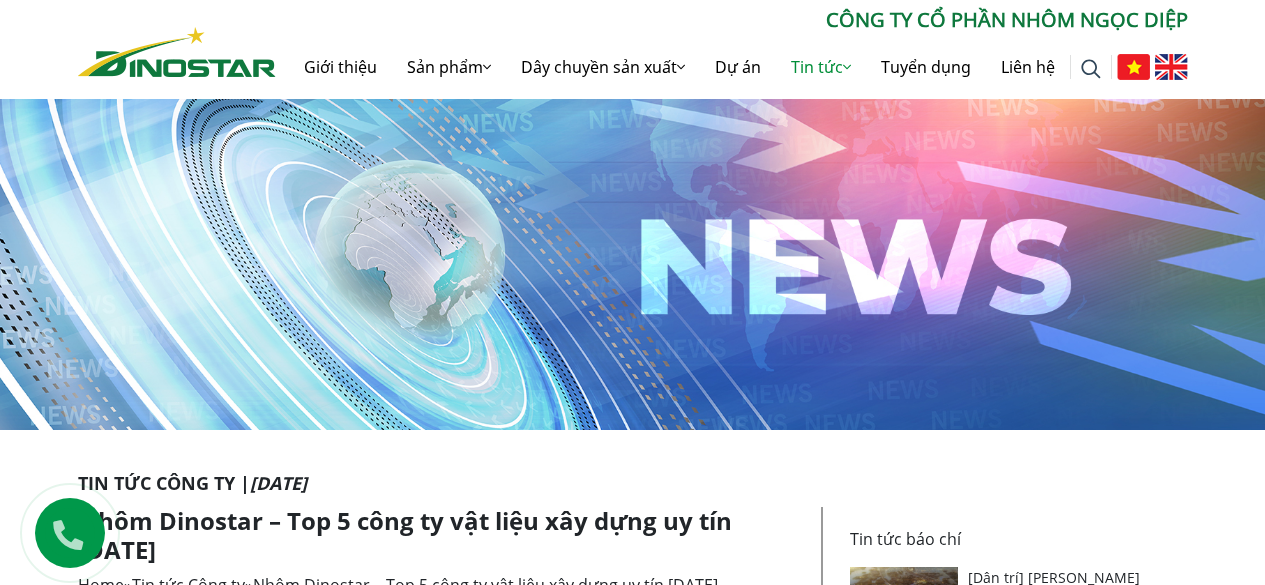 scroll, scrollTop: 500, scrollLeft: 0, axis: vertical 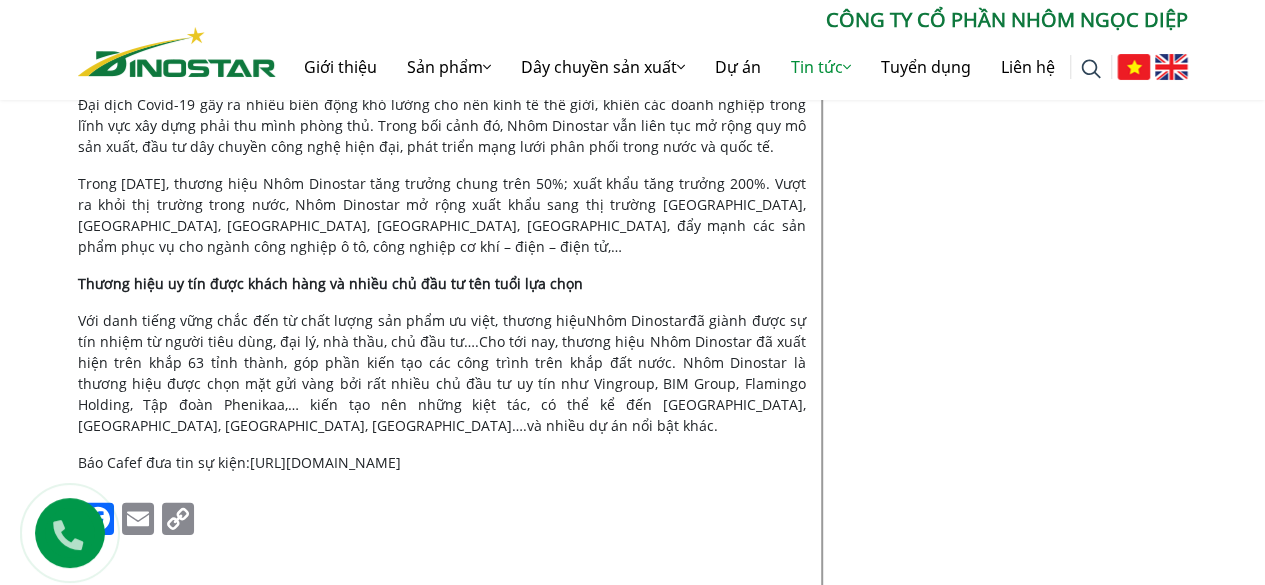 click on "https://cafef.vn/nhom-dinostar-top-5-cong-ty-vat-lieu-xay-dung-uy-tin-nam-2022-20220426180707071.chn?fbclid=IwAR1fLG4XqusXl6DEqgJ169Nrmd8HxfoobVdqYujEkpAfs7X4YBRO5Mp4Obs" at bounding box center [325, 462] 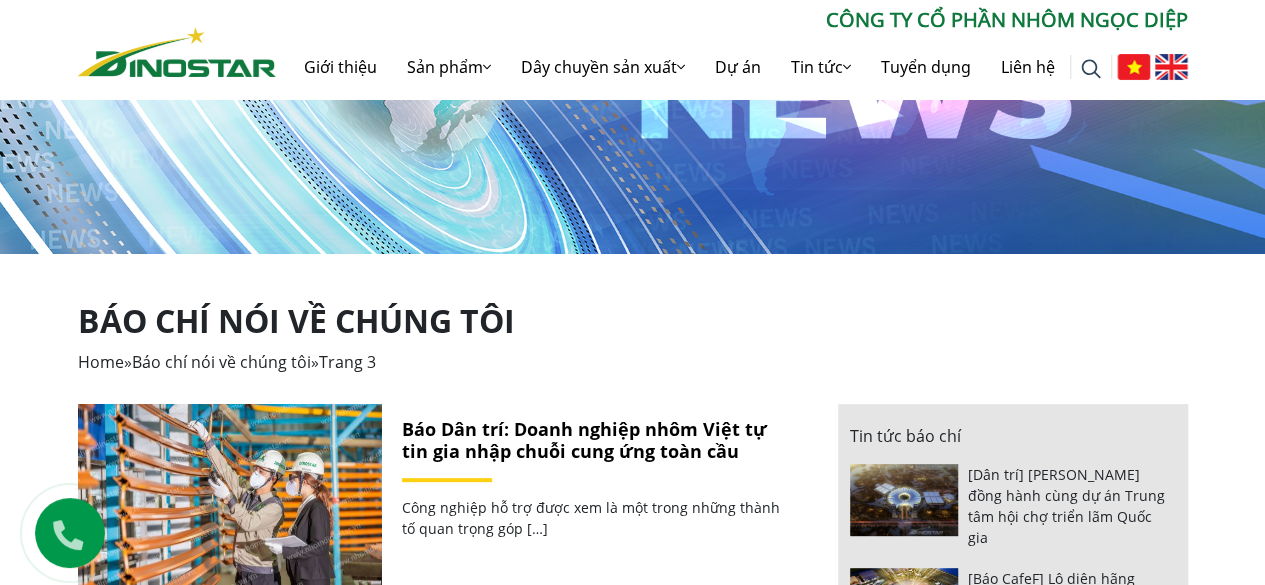 scroll, scrollTop: 0, scrollLeft: 0, axis: both 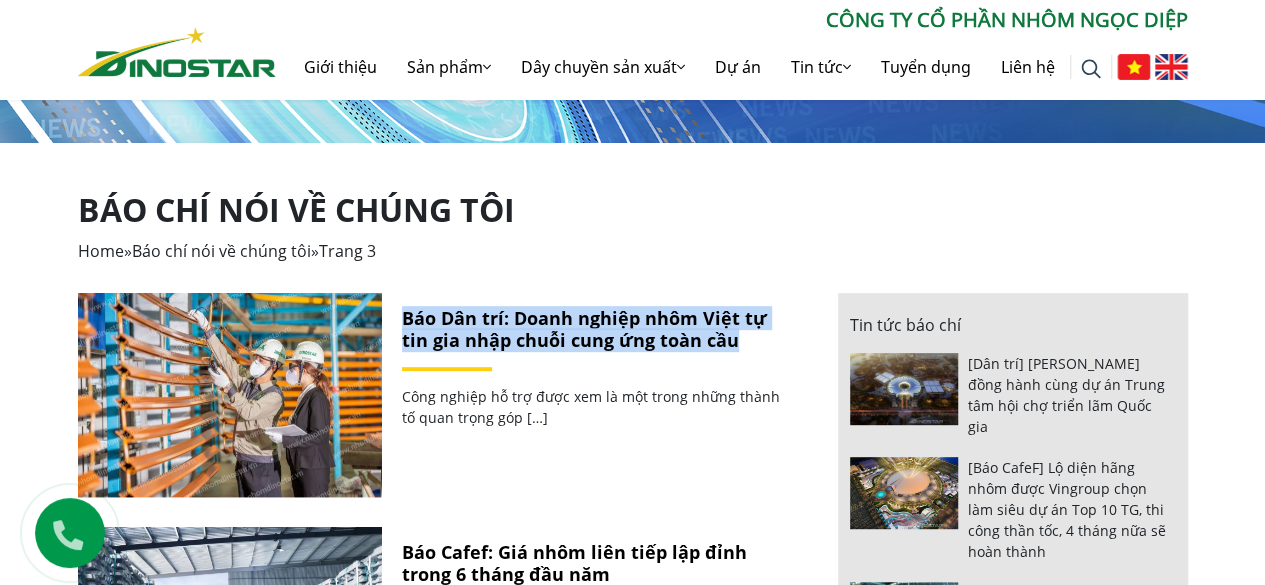 drag, startPoint x: 743, startPoint y: 338, endPoint x: 394, endPoint y: 317, distance: 349.63123 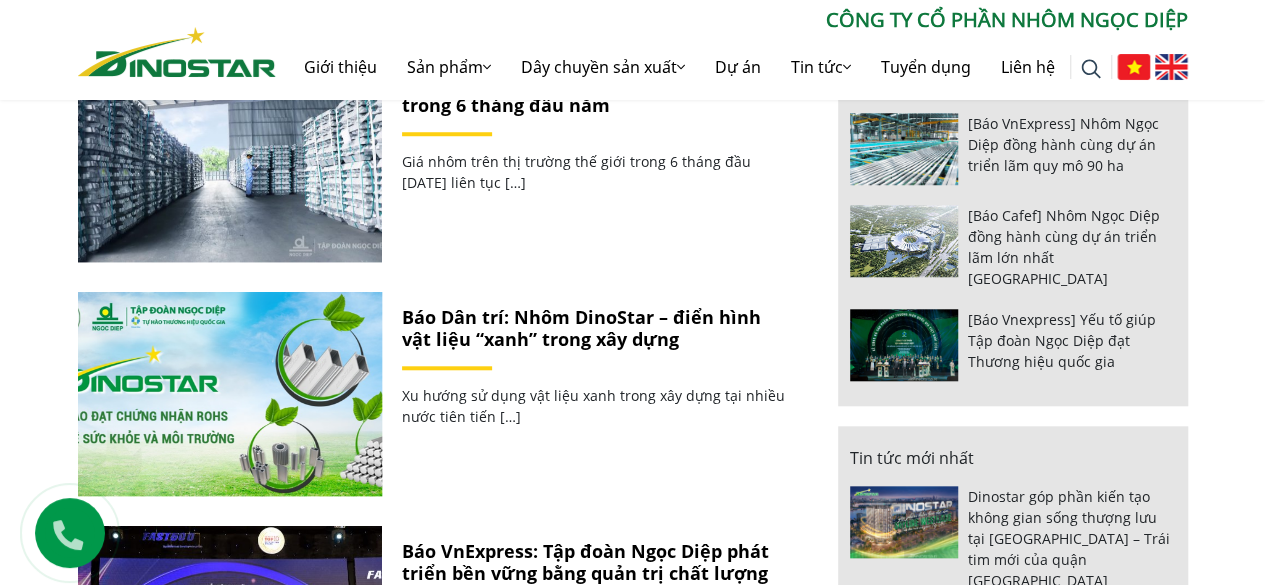 scroll, scrollTop: 787, scrollLeft: 0, axis: vertical 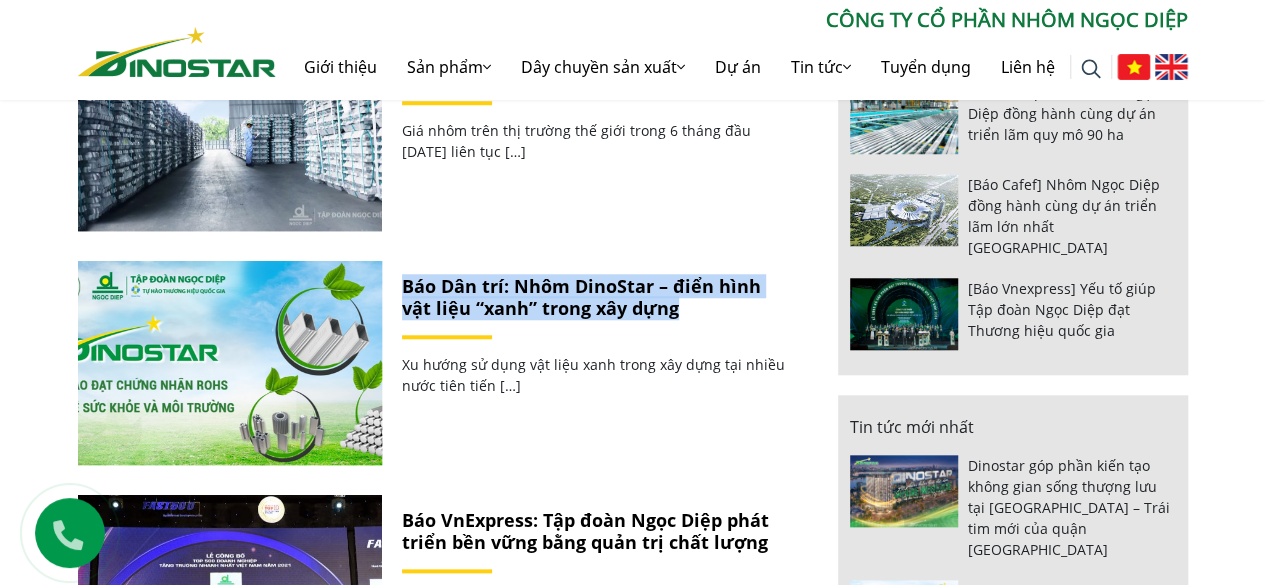 drag, startPoint x: 680, startPoint y: 310, endPoint x: 398, endPoint y: 283, distance: 283.2896 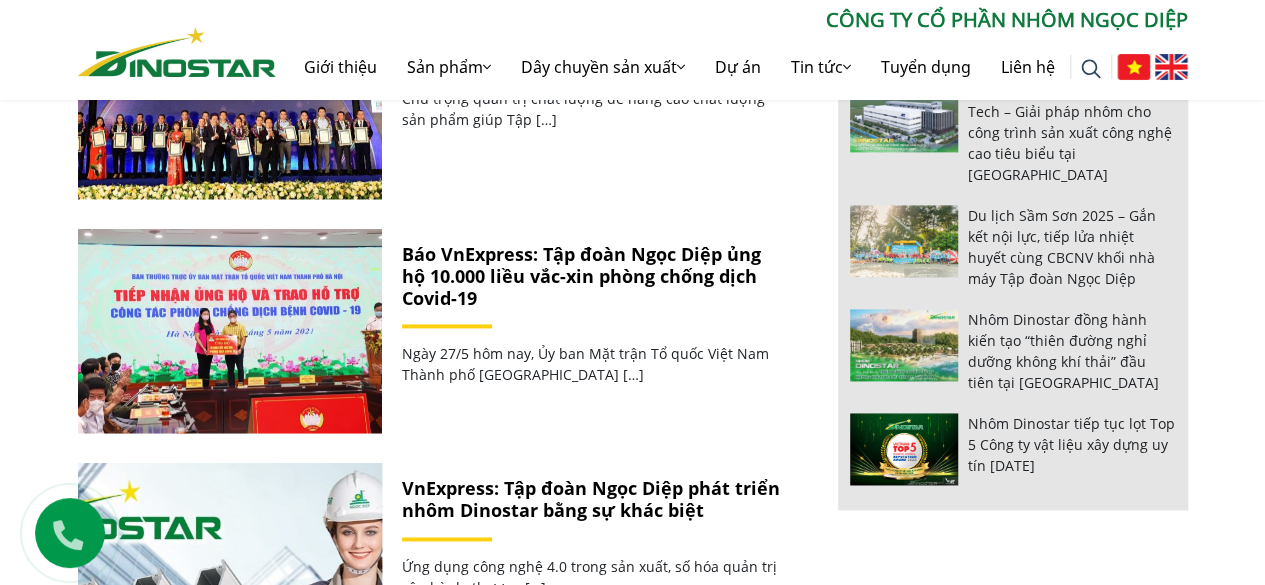 scroll, scrollTop: 1487, scrollLeft: 0, axis: vertical 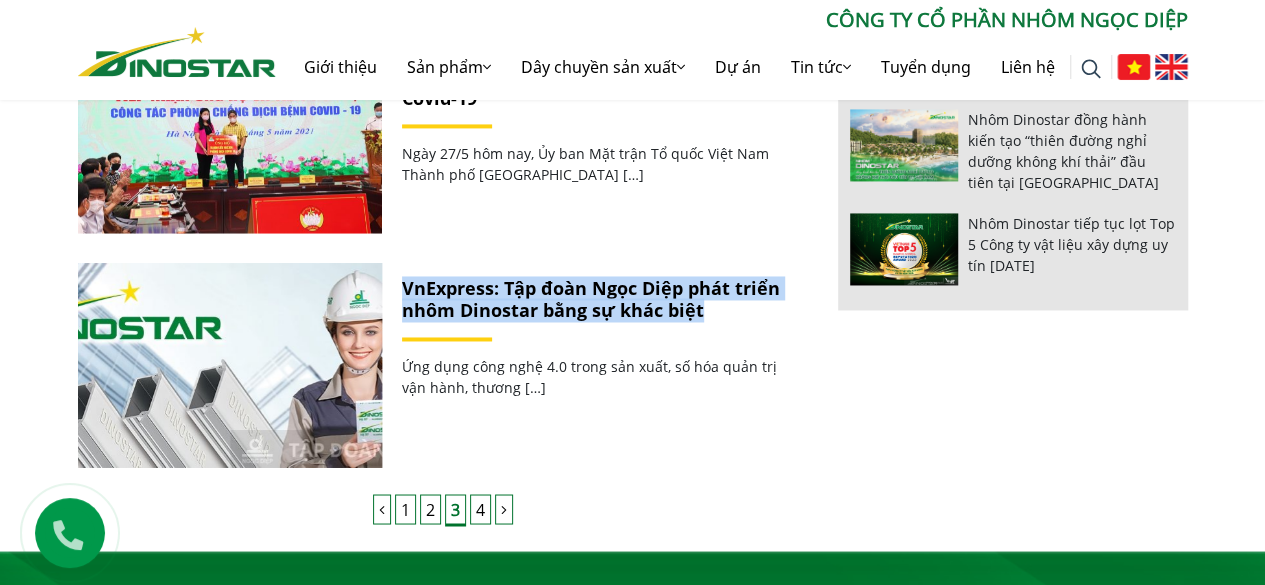 drag, startPoint x: 705, startPoint y: 309, endPoint x: 415, endPoint y: 287, distance: 290.83328 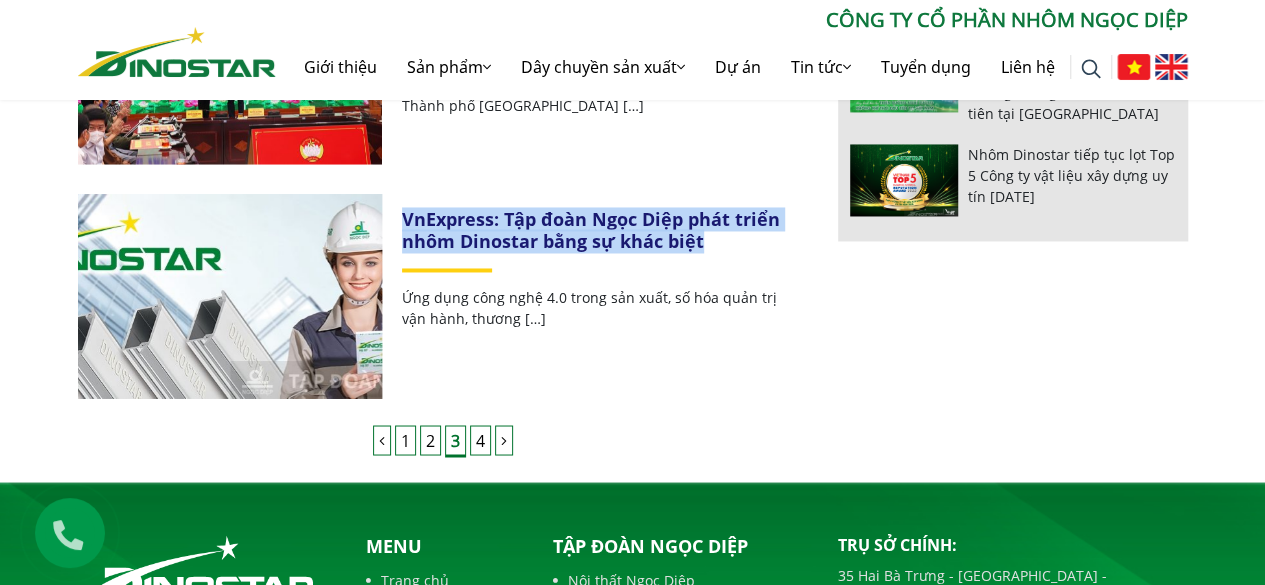 scroll, scrollTop: 1587, scrollLeft: 0, axis: vertical 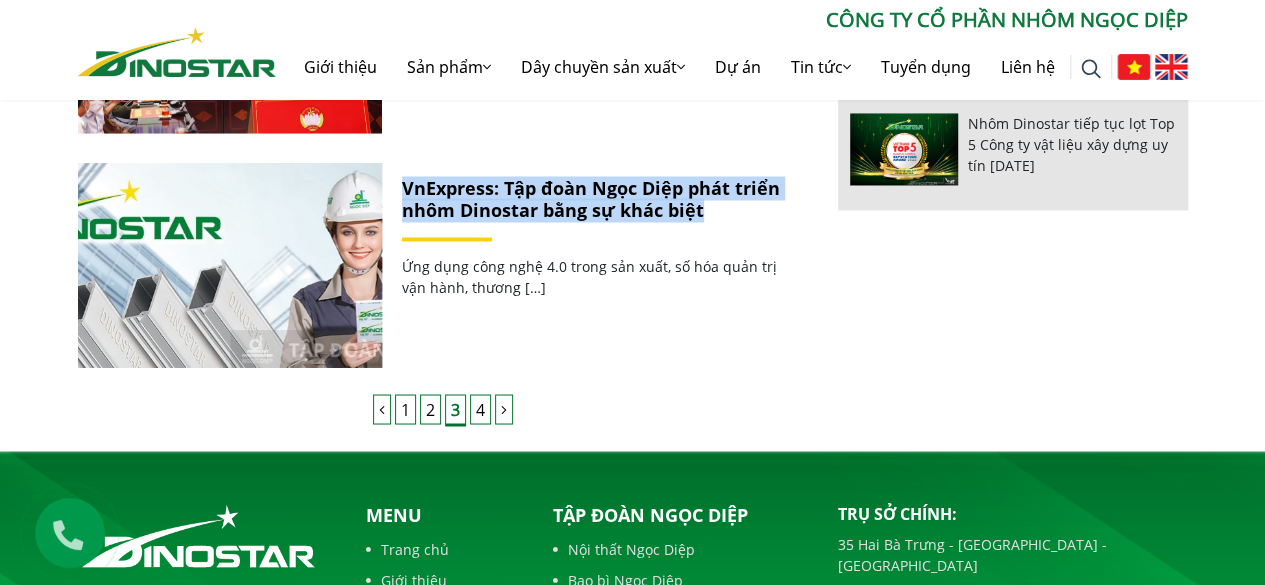 click on "4" at bounding box center (480, 409) 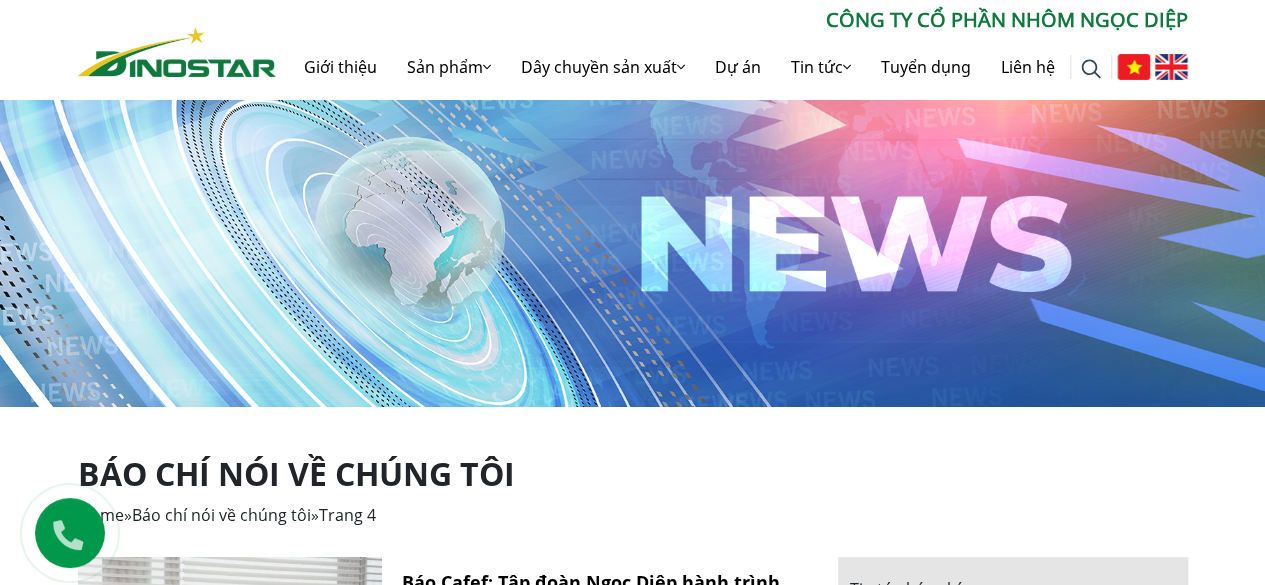 scroll, scrollTop: 300, scrollLeft: 0, axis: vertical 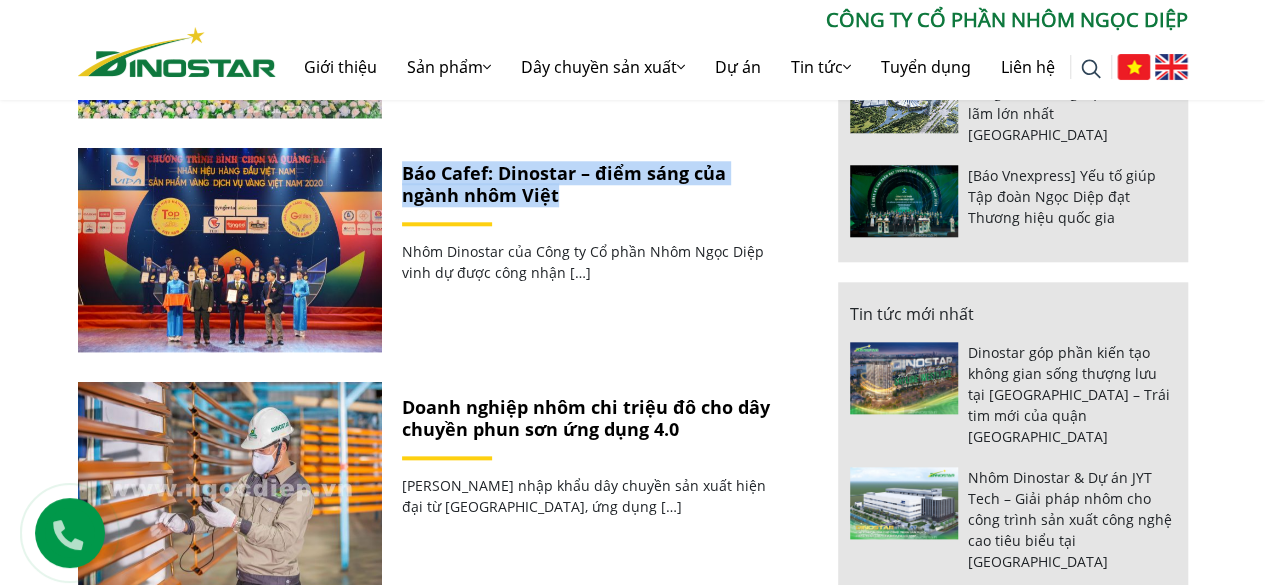 drag, startPoint x: 497, startPoint y: 197, endPoint x: 398, endPoint y: 175, distance: 101.414986 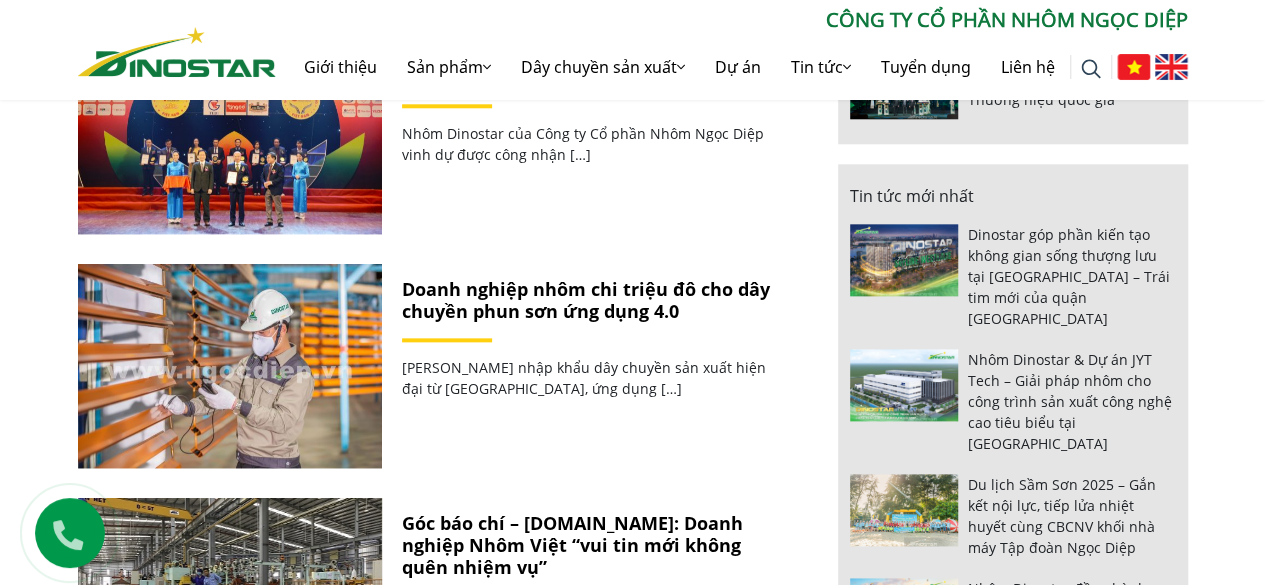 scroll, scrollTop: 1000, scrollLeft: 0, axis: vertical 